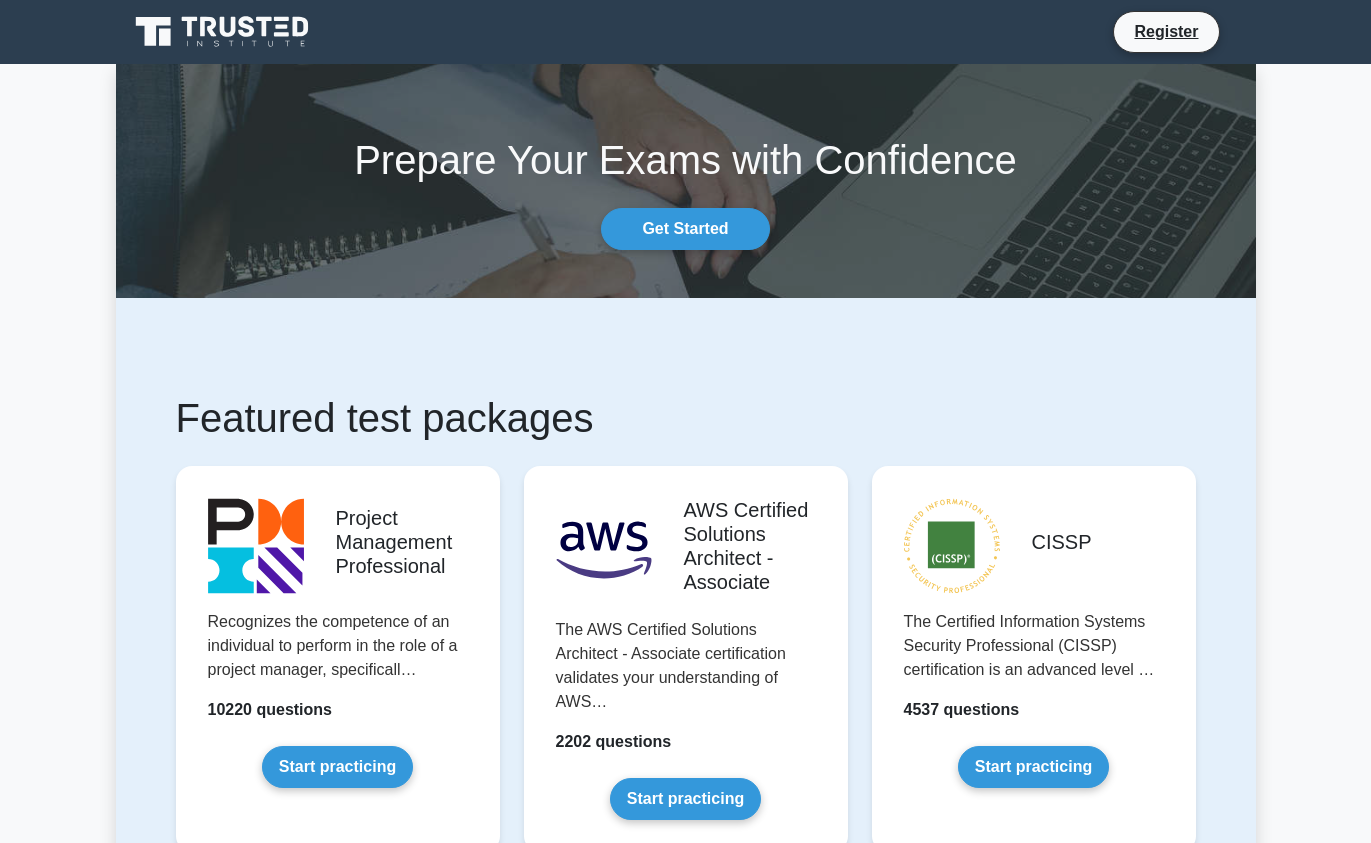 scroll, scrollTop: 0, scrollLeft: 0, axis: both 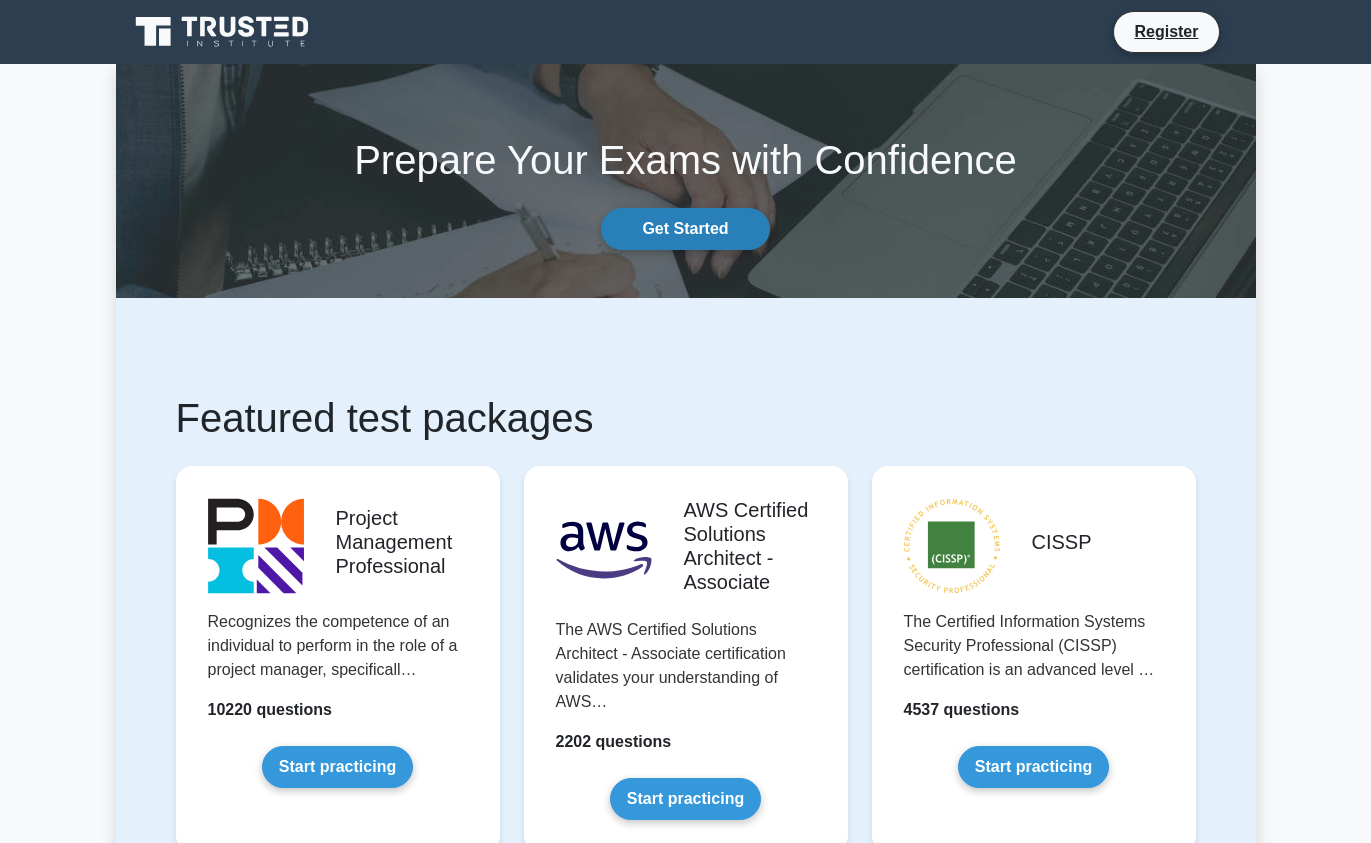 click on "Get Started" at bounding box center (685, 229) 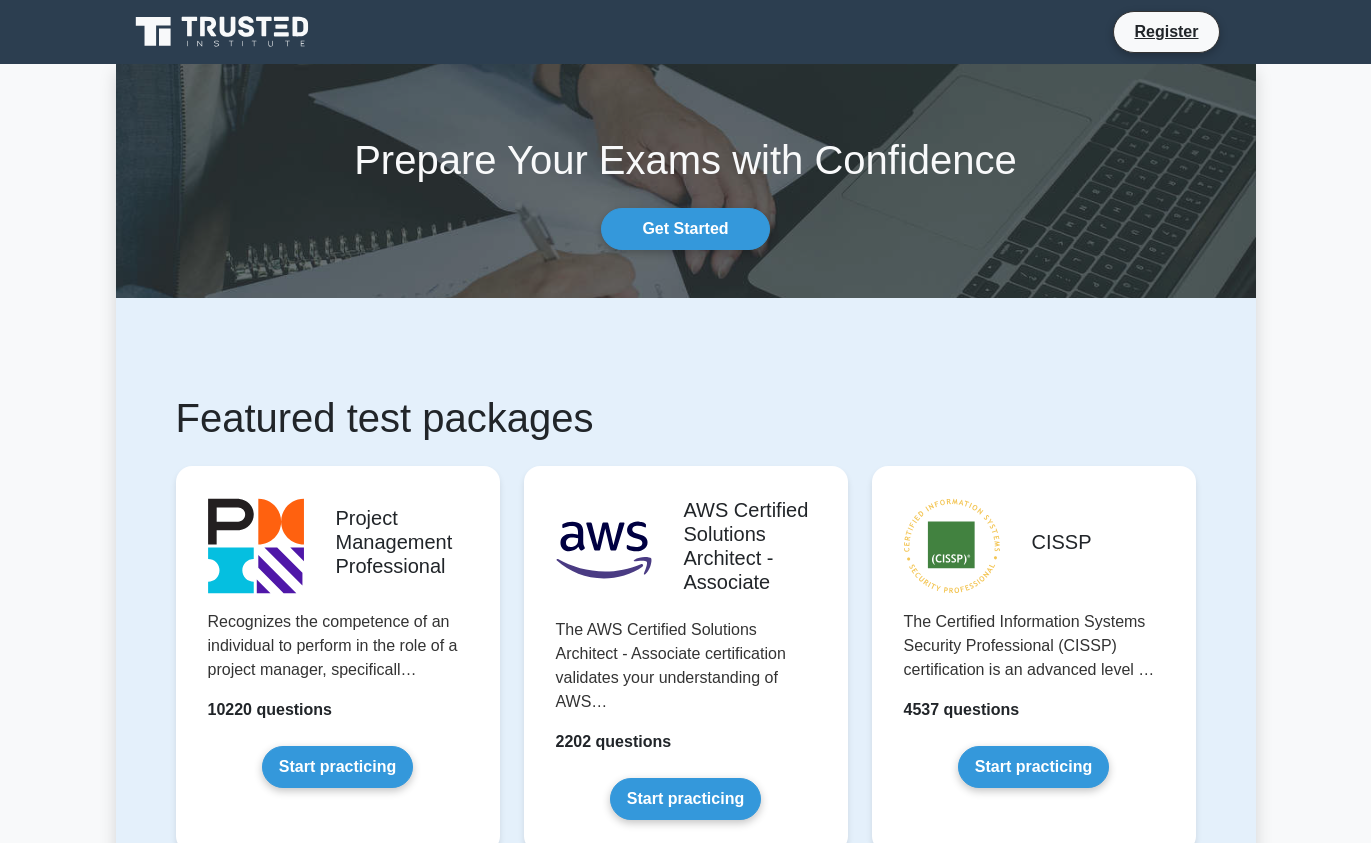 scroll, scrollTop: 0, scrollLeft: 0, axis: both 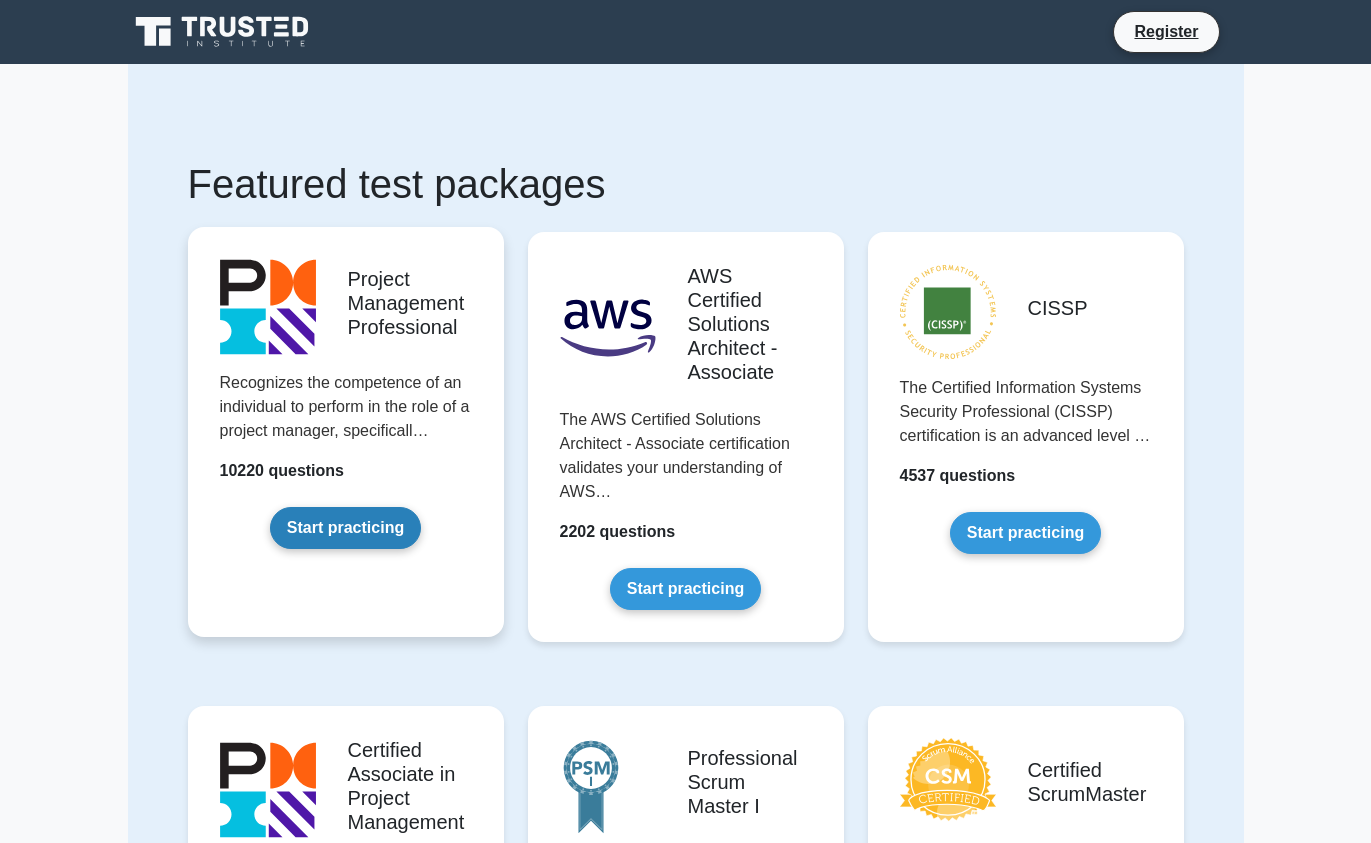 click on "Start practicing" at bounding box center (345, 528) 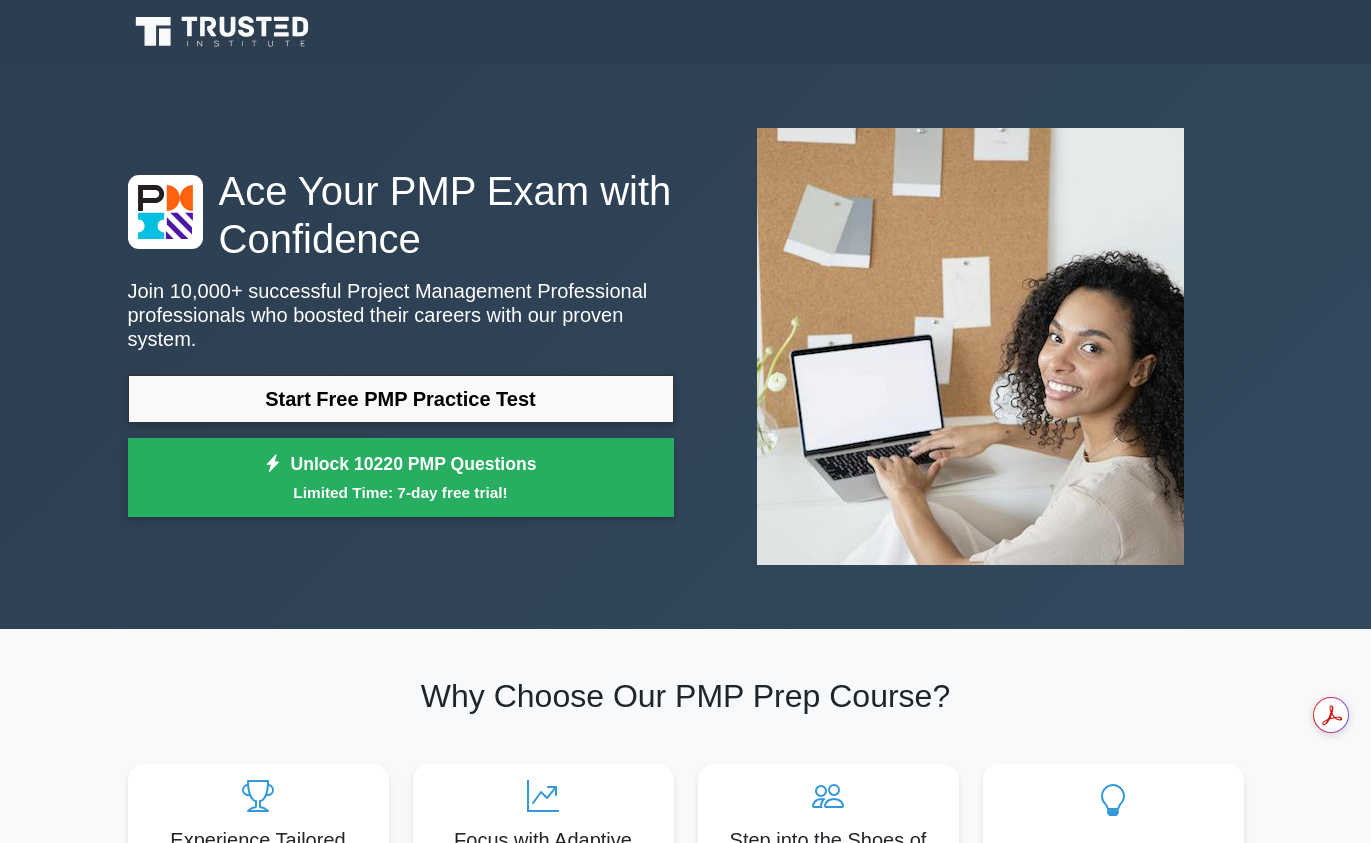 scroll, scrollTop: 0, scrollLeft: 0, axis: both 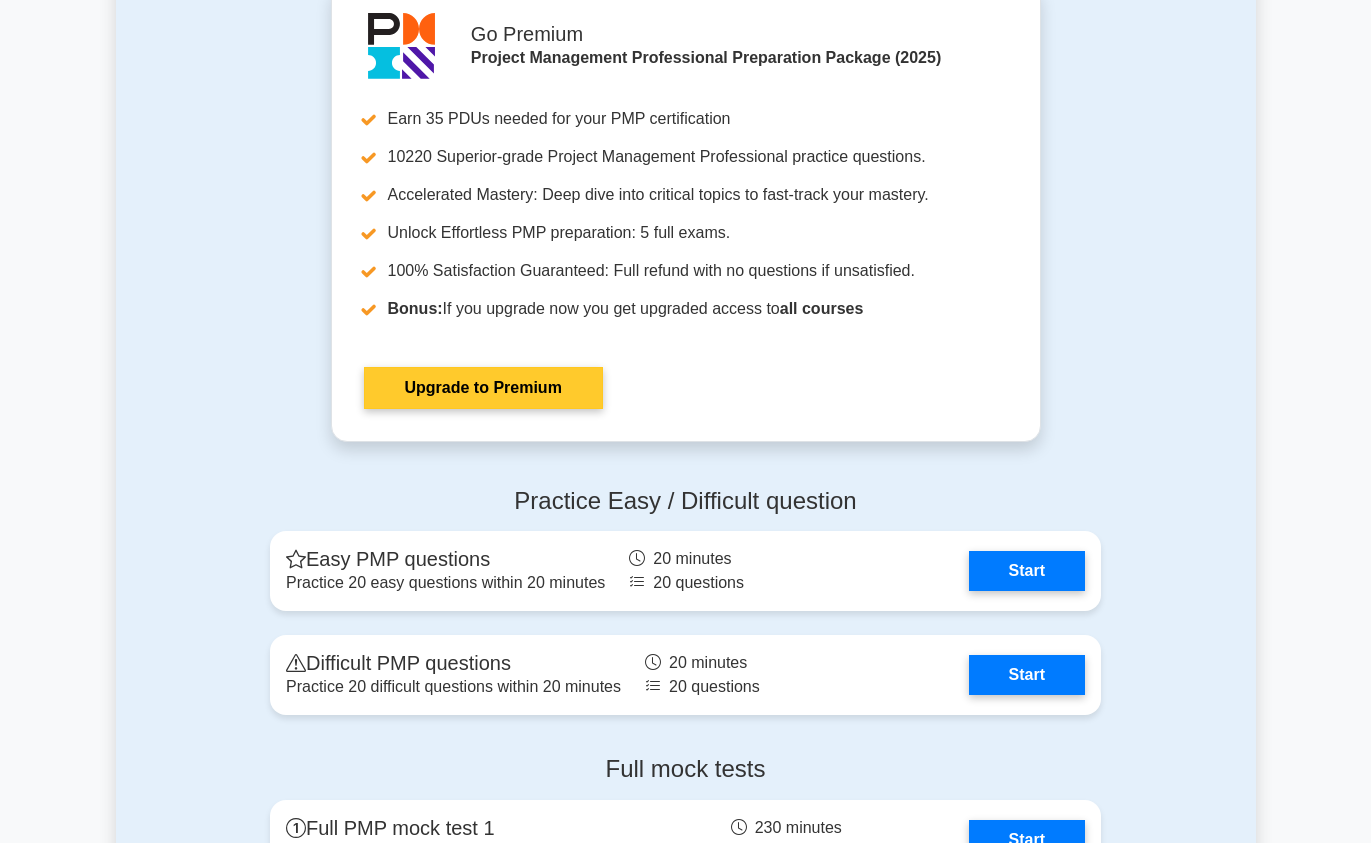 click on "Upgrade to Premium" at bounding box center [483, 388] 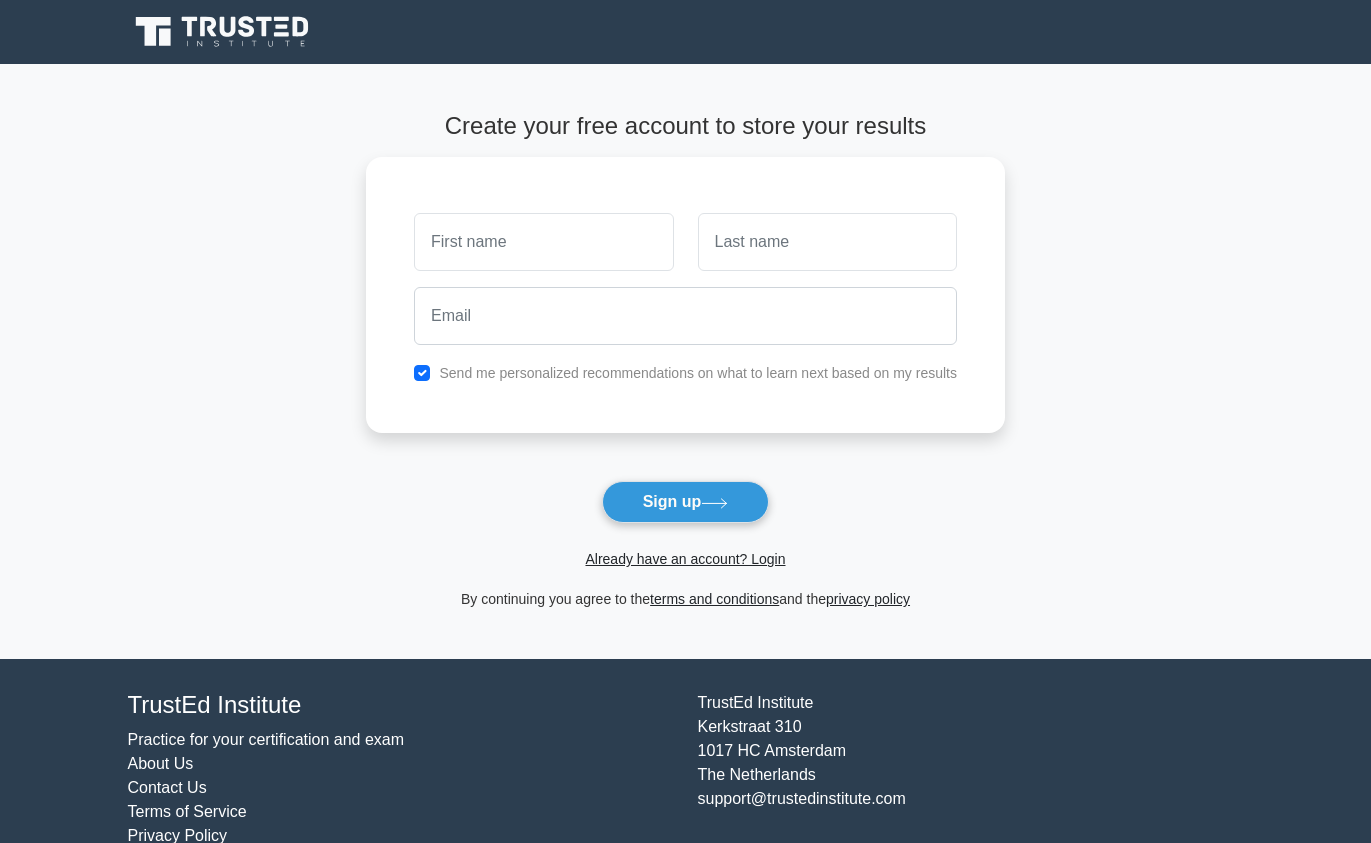 scroll, scrollTop: 0, scrollLeft: 0, axis: both 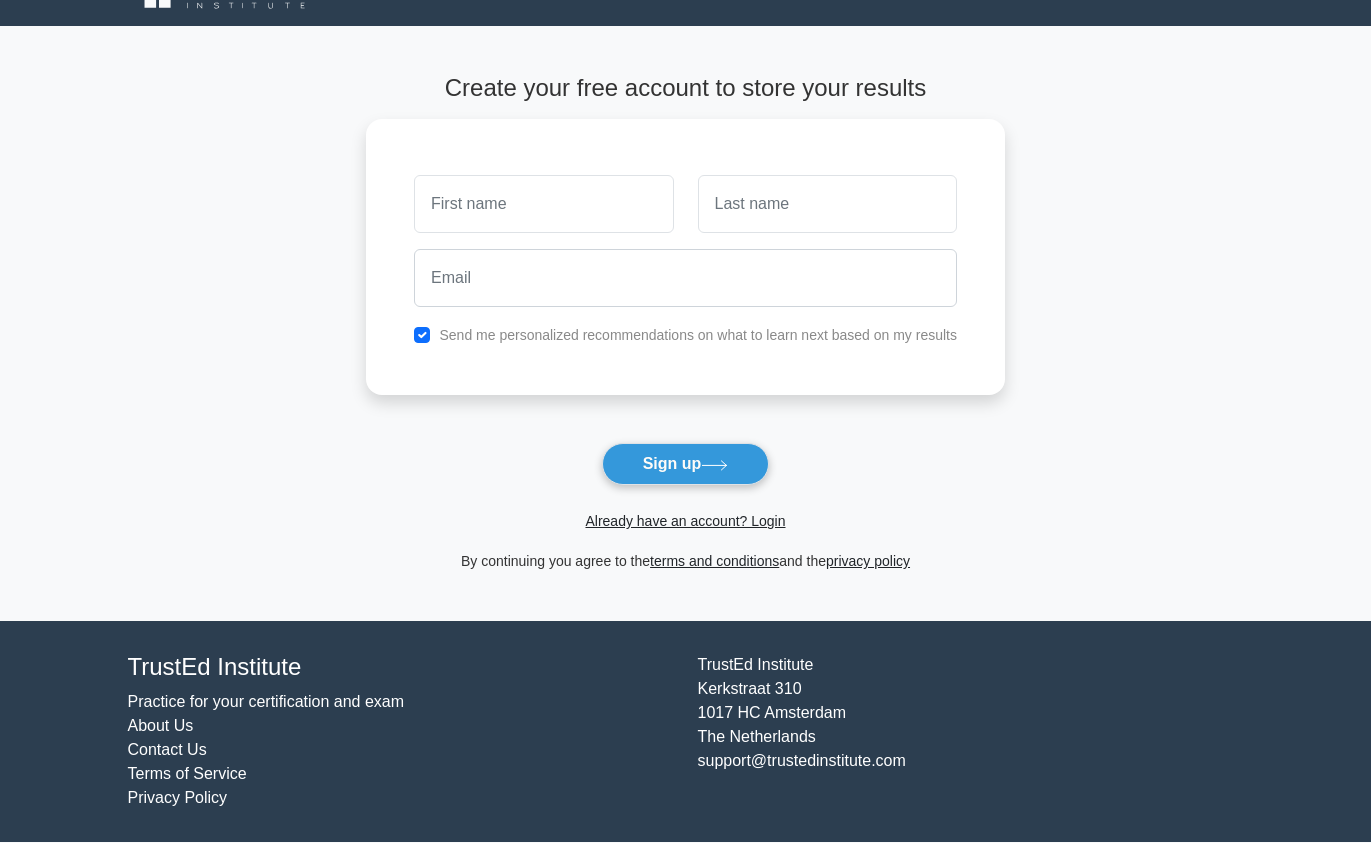 click on "Create your free account to store your results
Send me personalized recommendations on what to learn next based on my results
Sign up" at bounding box center [685, 323] 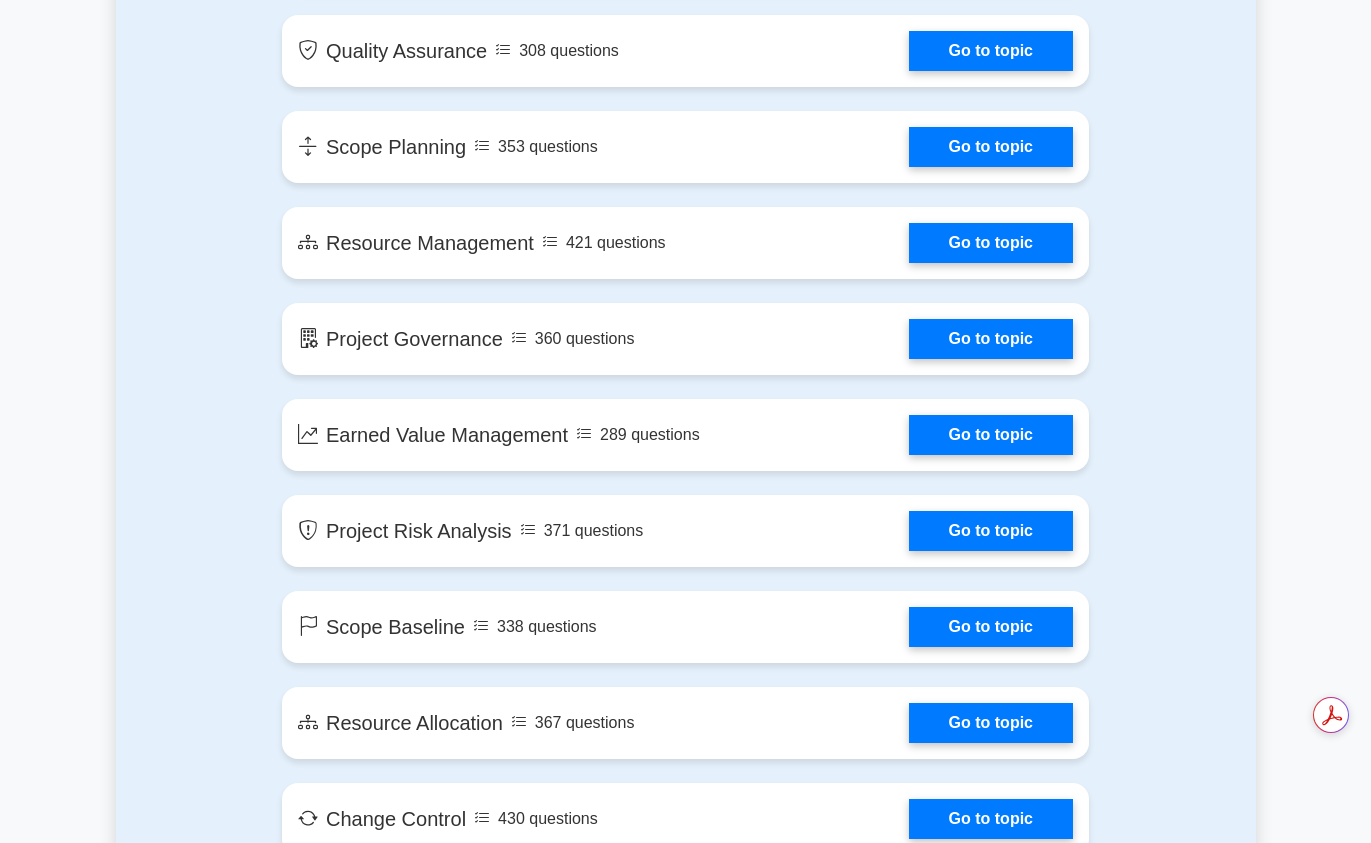 scroll, scrollTop: 0, scrollLeft: 0, axis: both 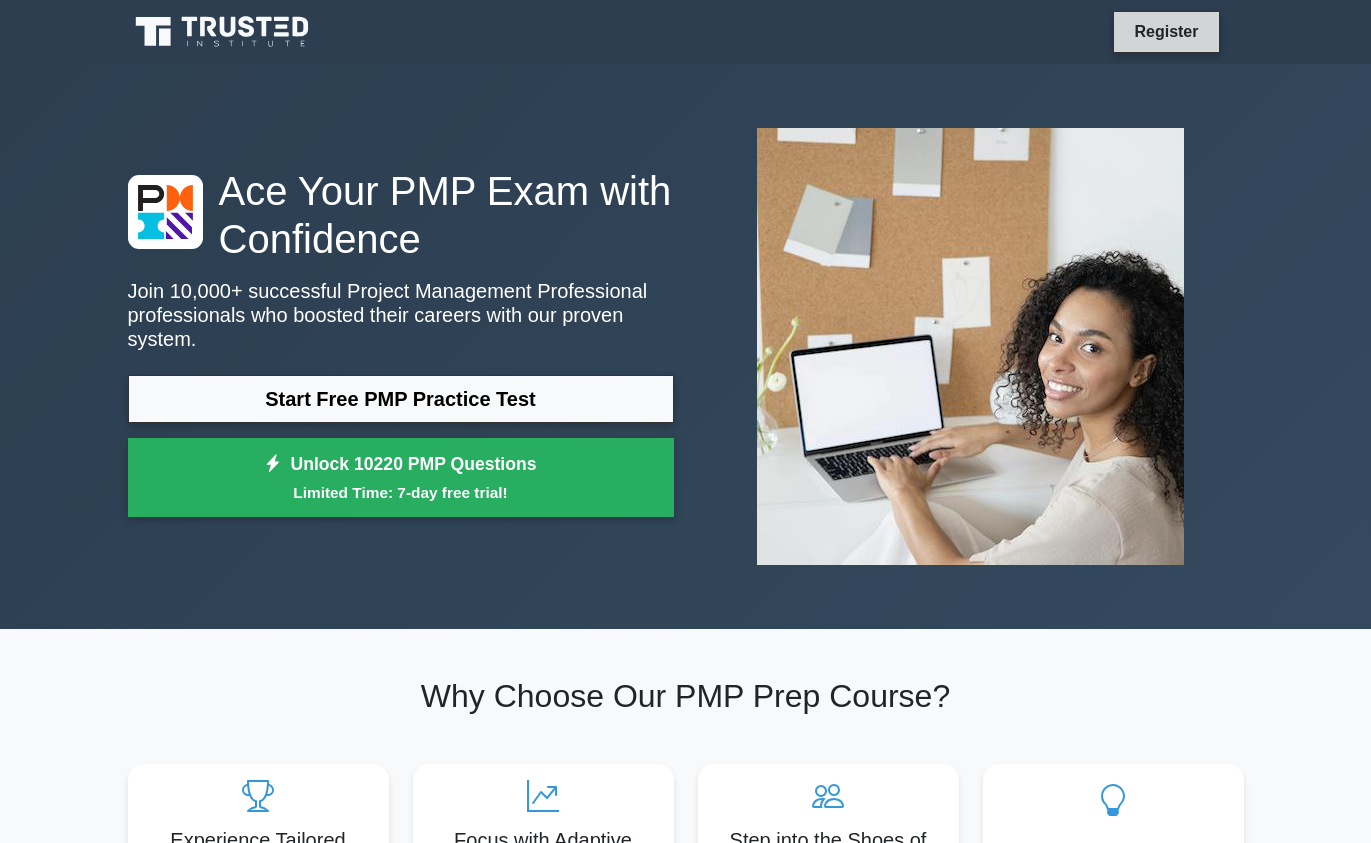 click on "Register" at bounding box center (1166, 31) 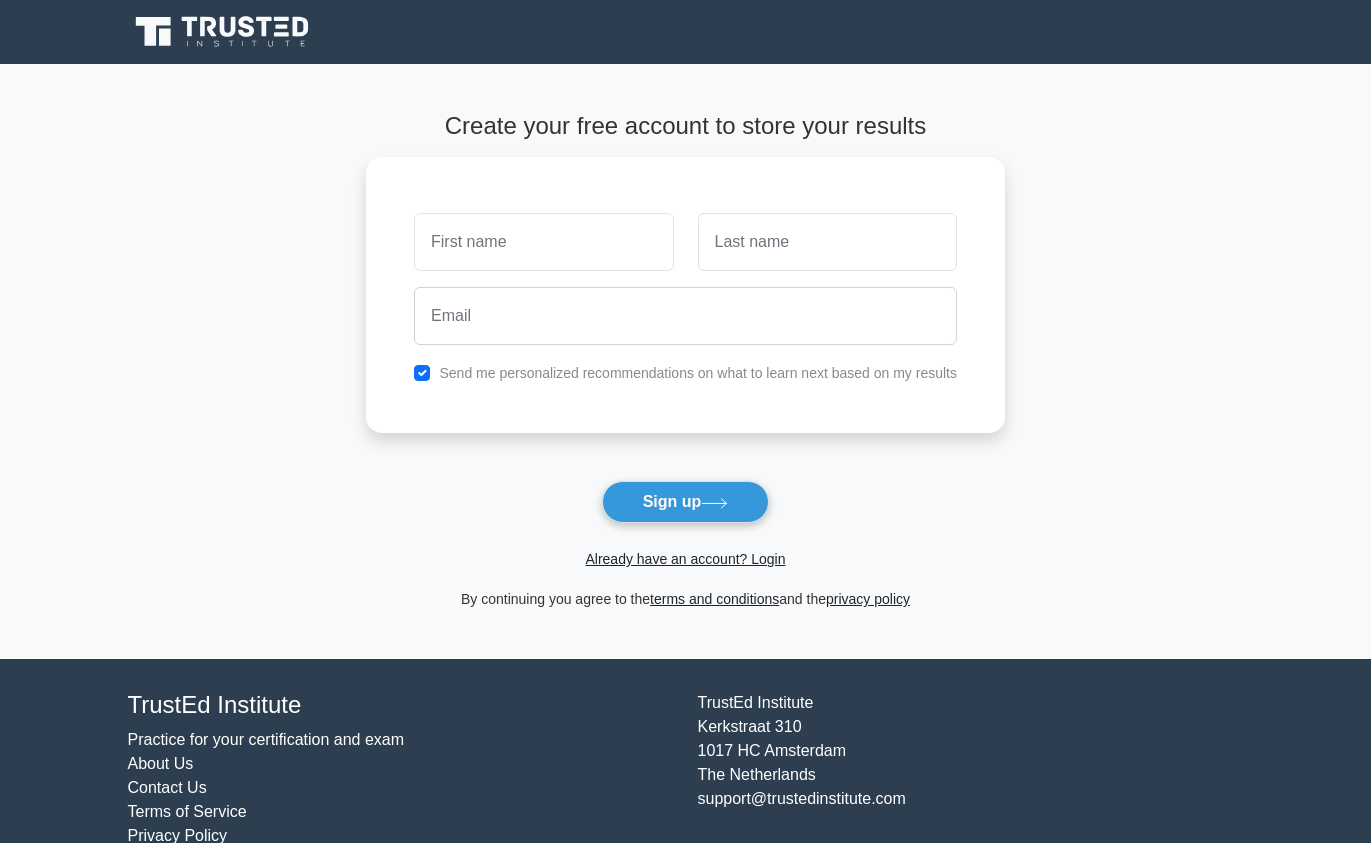 scroll, scrollTop: 0, scrollLeft: 0, axis: both 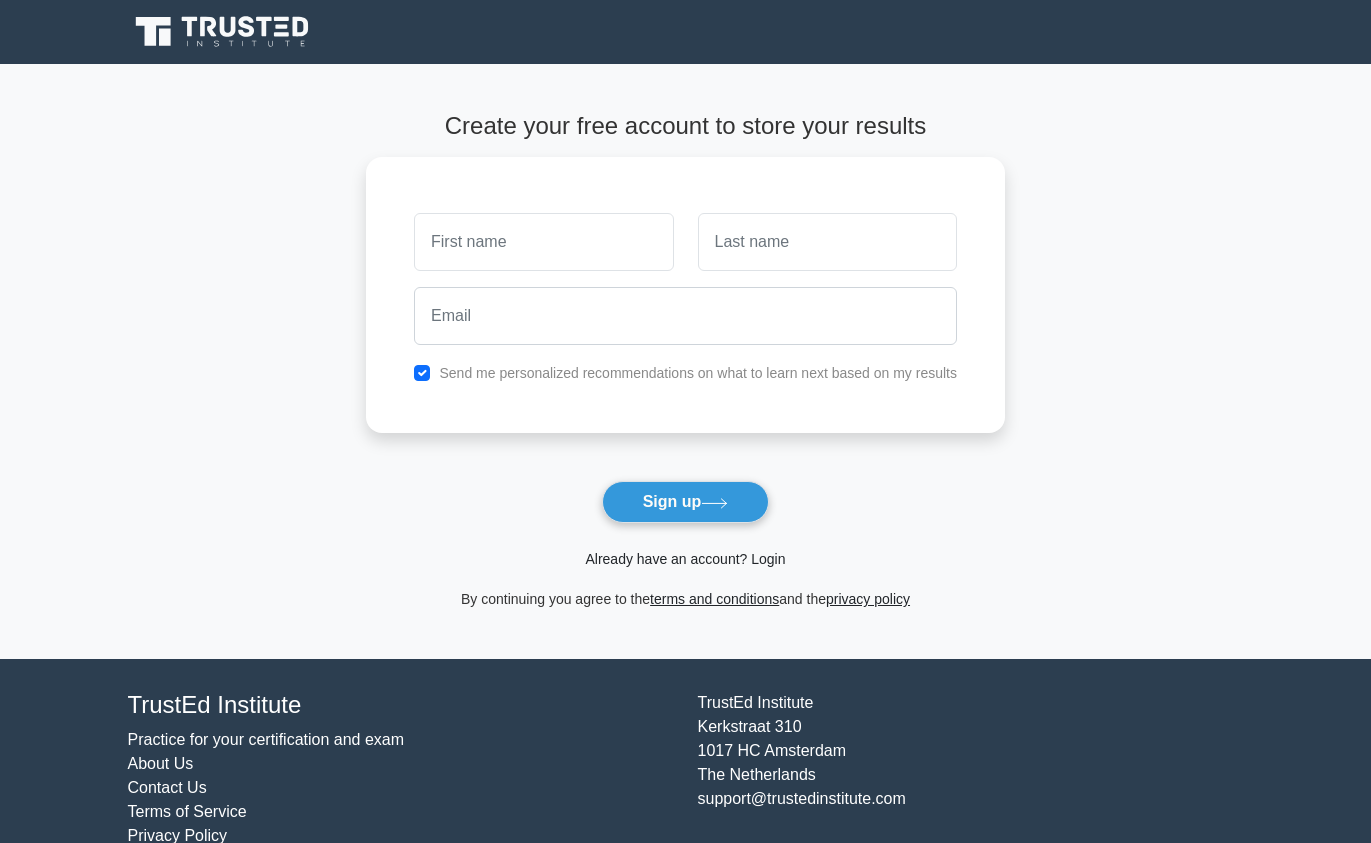 click on "Already have an account? Login" at bounding box center (685, 559) 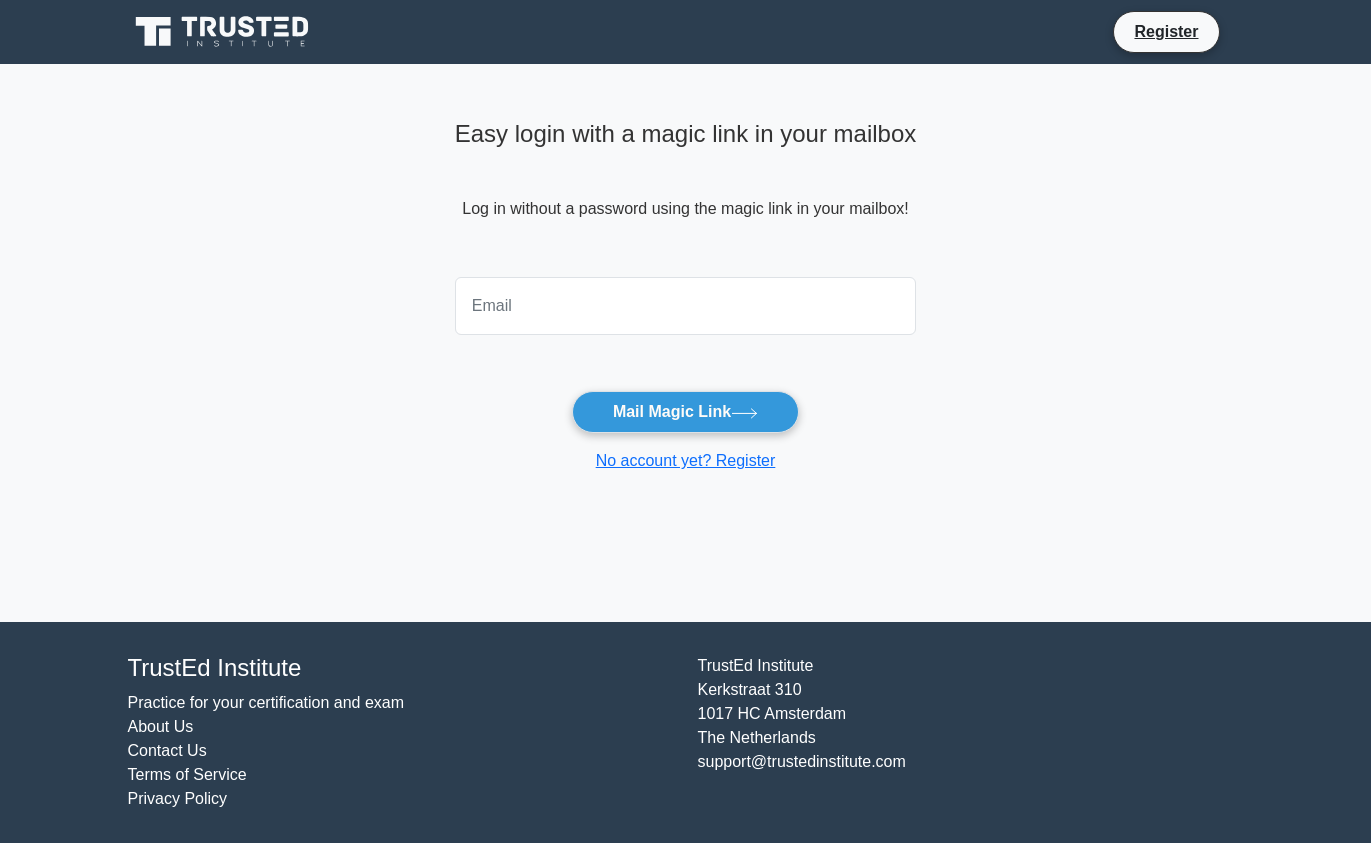 scroll, scrollTop: 0, scrollLeft: 0, axis: both 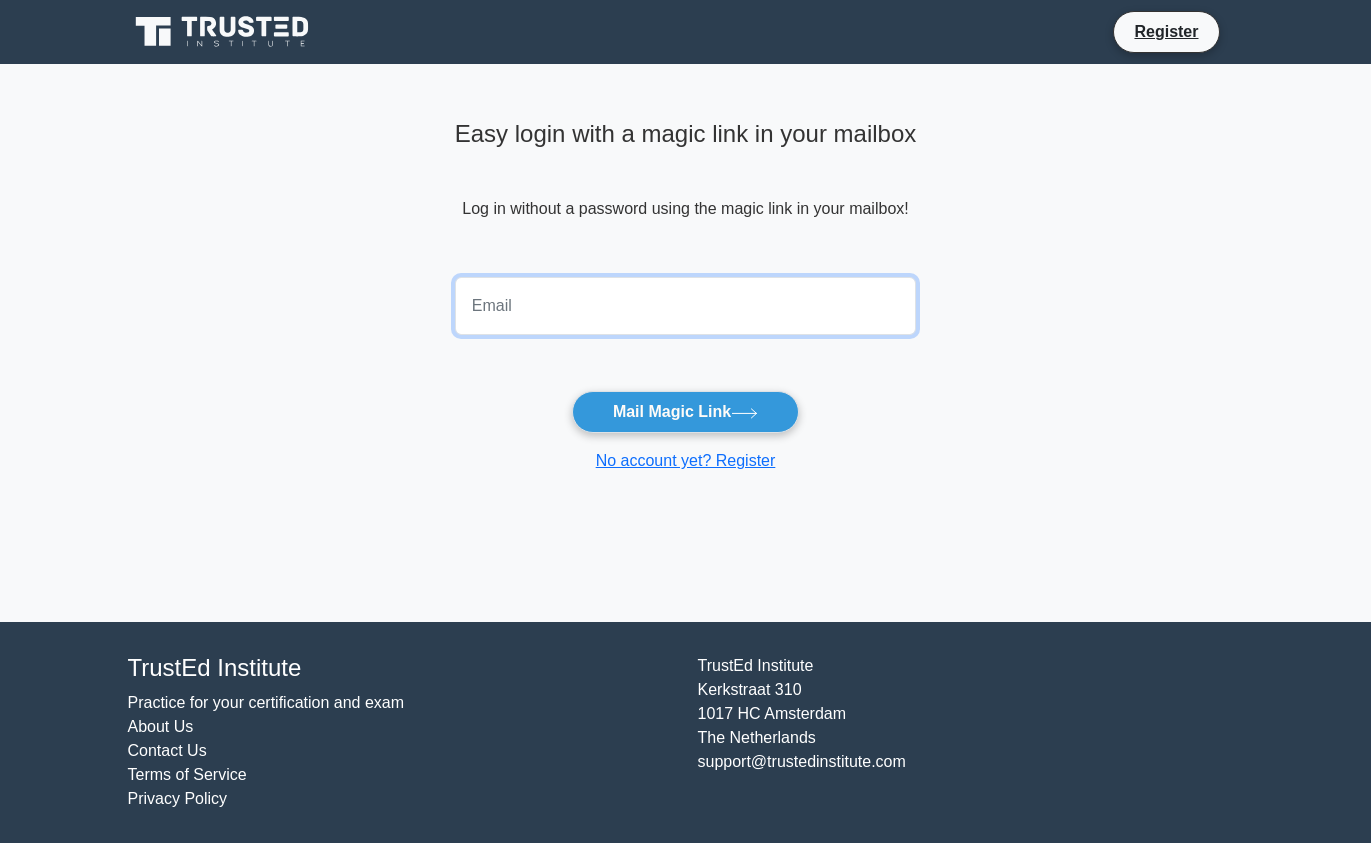 type on "jill.hanhong@gmail.com" 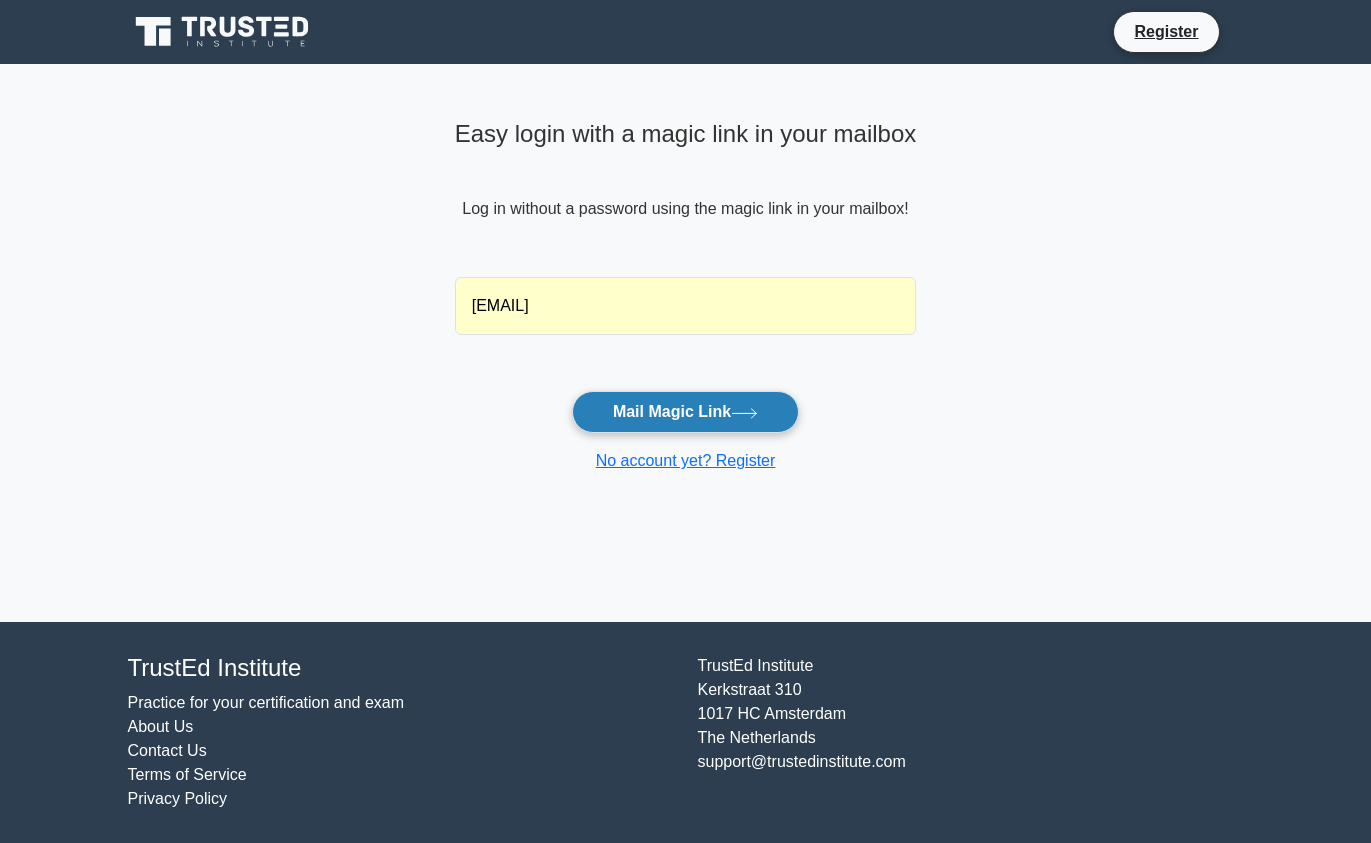 click on "Mail Magic Link" at bounding box center (685, 412) 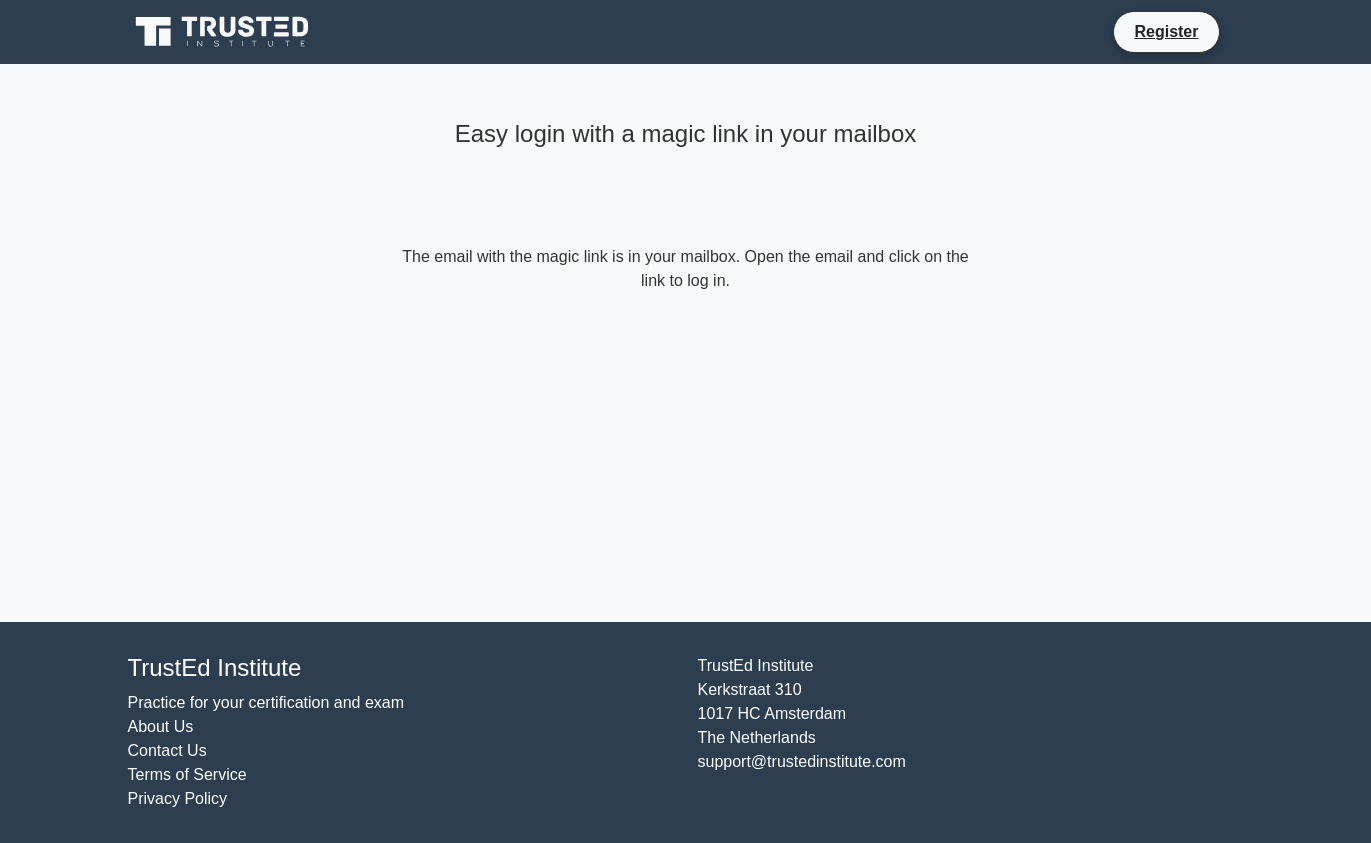 scroll, scrollTop: 0, scrollLeft: 0, axis: both 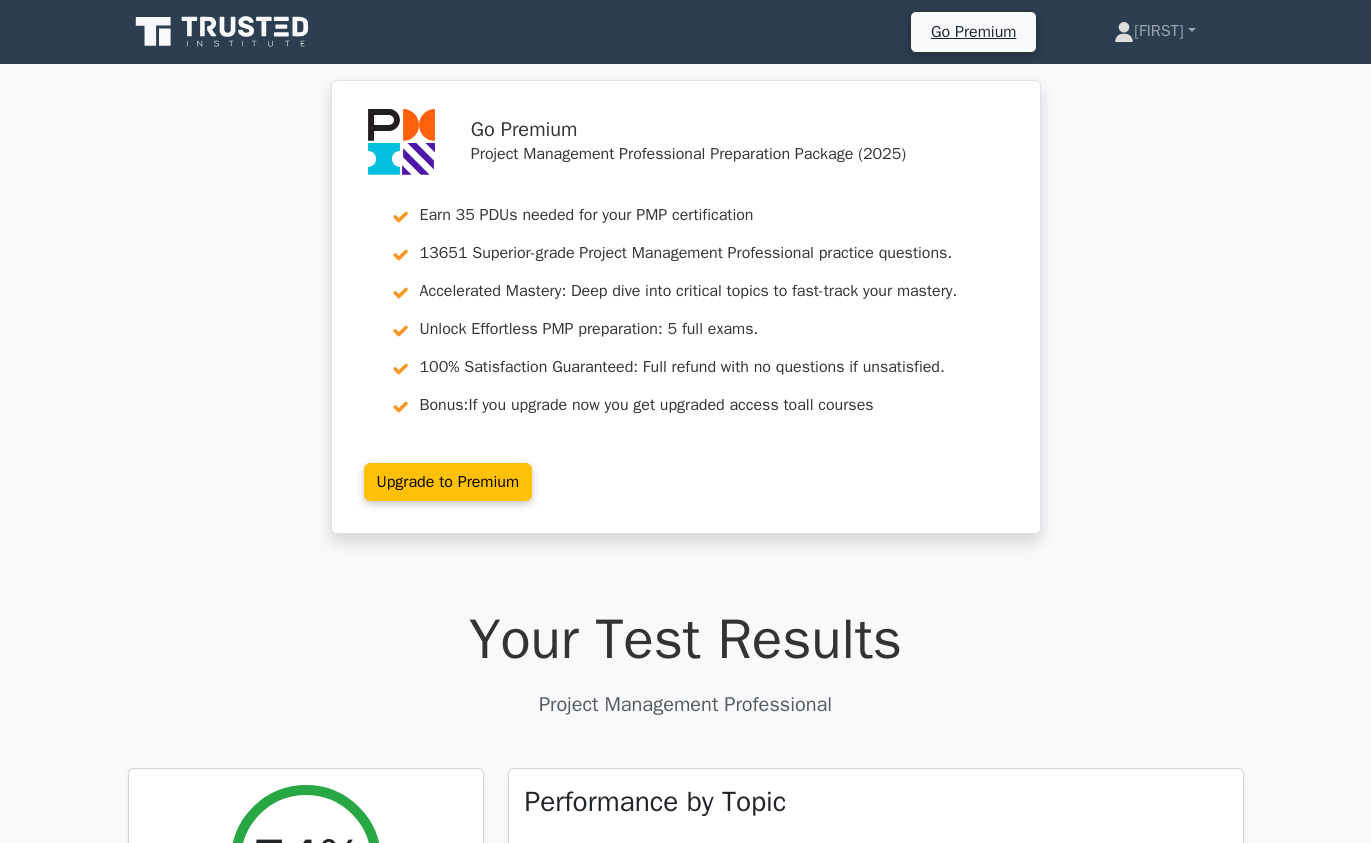click on "Go Premium
Project Management Professional Preparation Package (2025)
Earn 35 PDUs needed for your PMP certification
13651 Superior-grade  Project Management Professional practice questions.
Accelerated Mastery: Deep dive into critical topics to fast-track your mastery.
Unlock Effortless PMP preparation: 5 full exams.
100% Satisfaction Guaranteed: Full refund with no questions if unsatisfied.
Bonus: all courses" at bounding box center [685, 319] 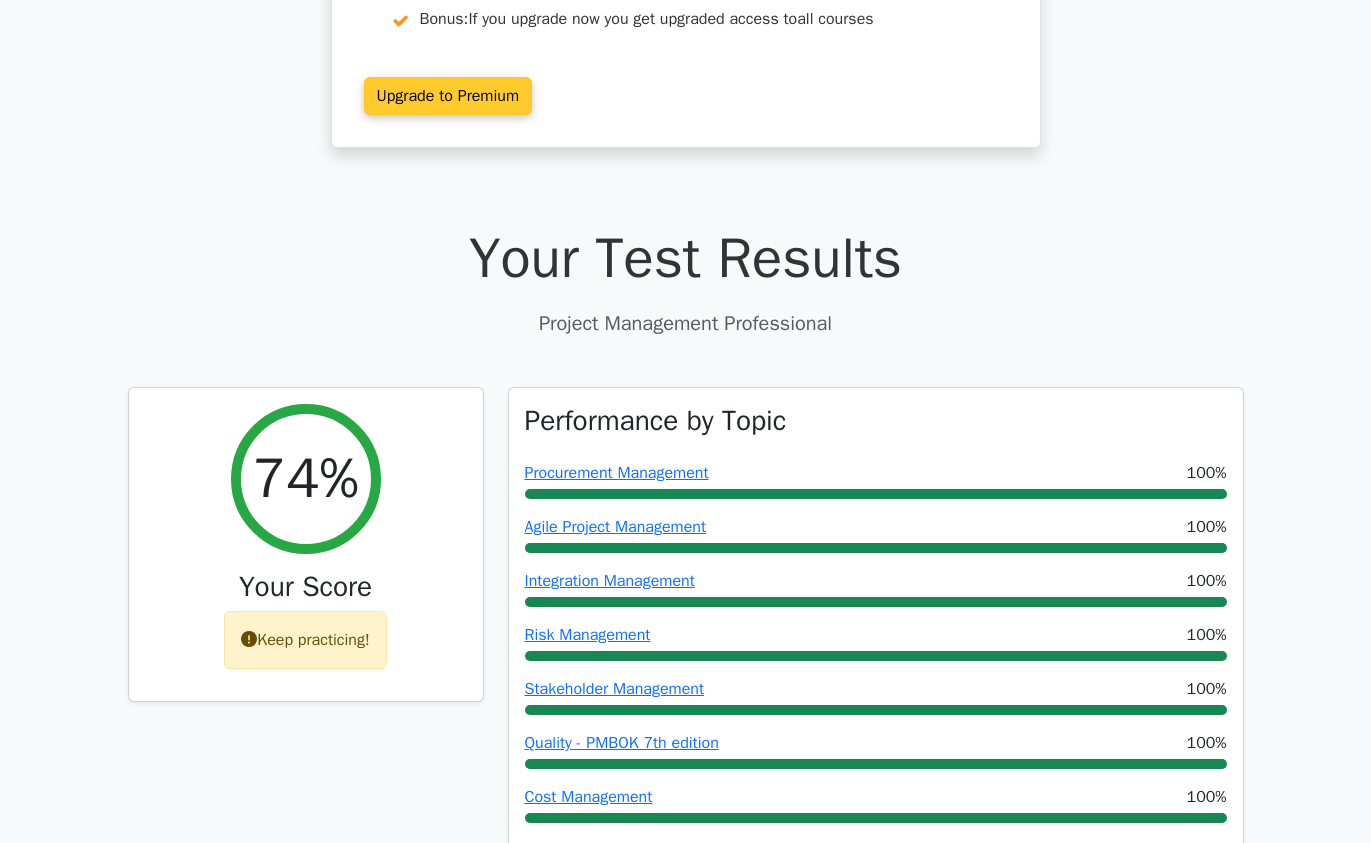 scroll, scrollTop: 0, scrollLeft: 0, axis: both 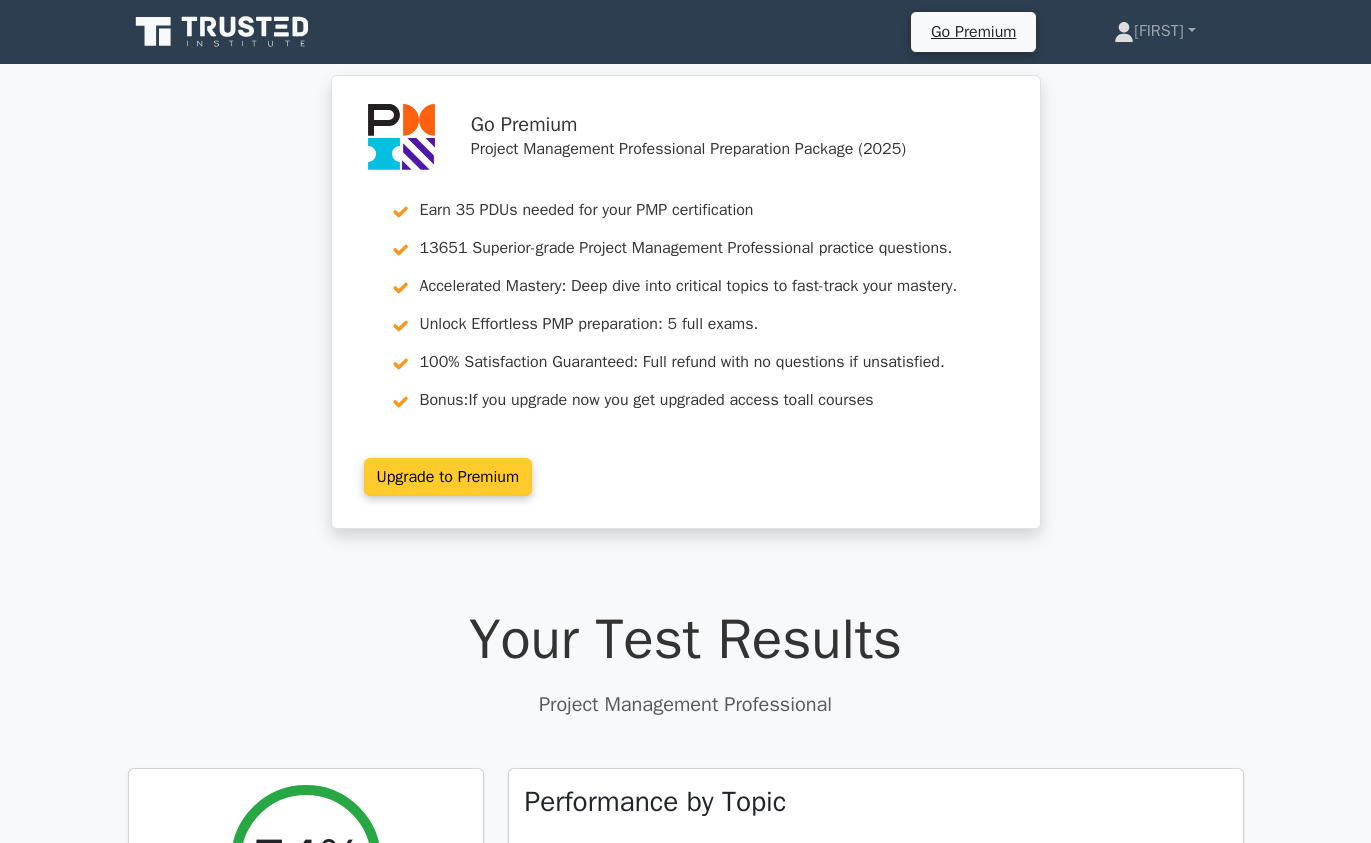 click on "Upgrade to Premium" at bounding box center (448, 477) 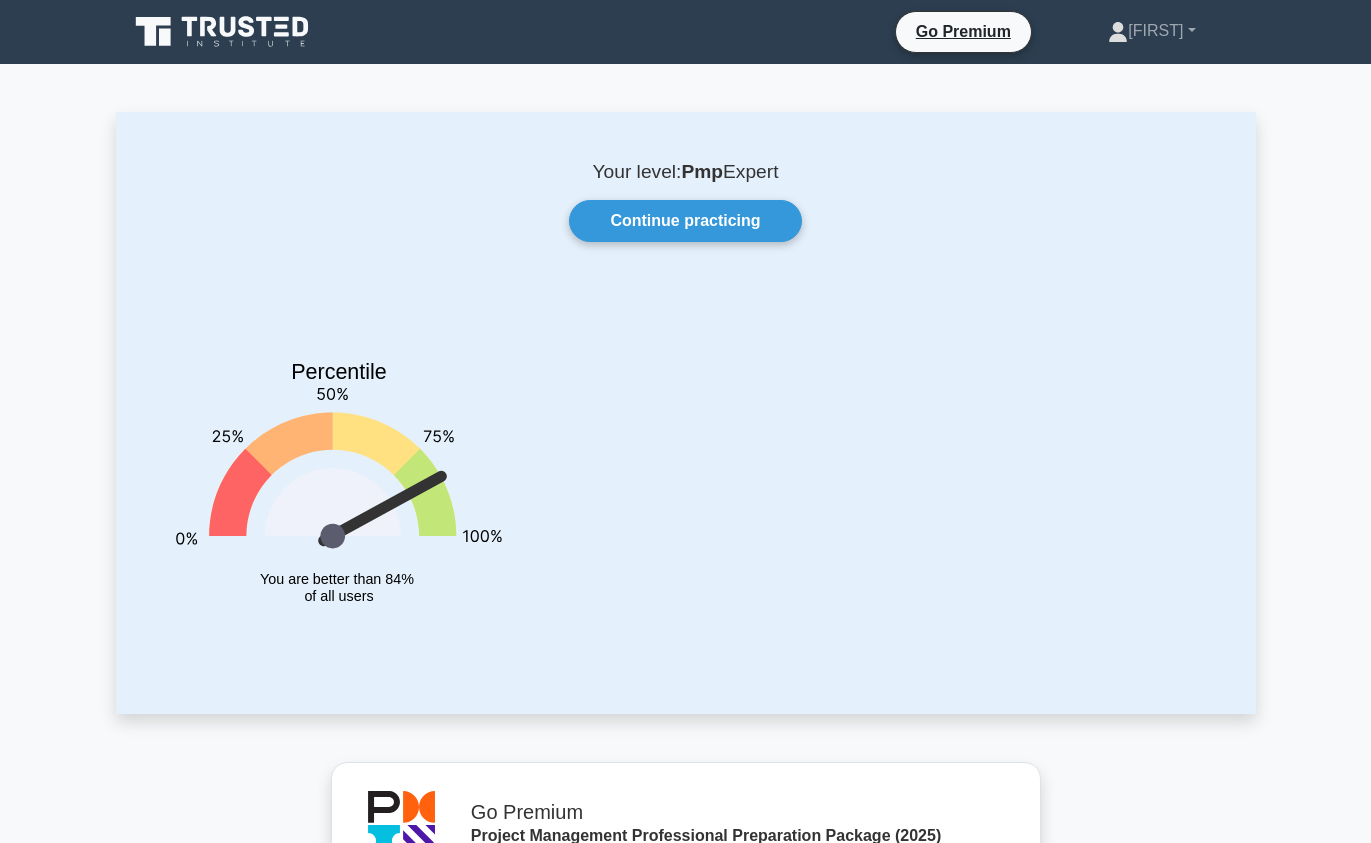 scroll, scrollTop: 0, scrollLeft: 0, axis: both 